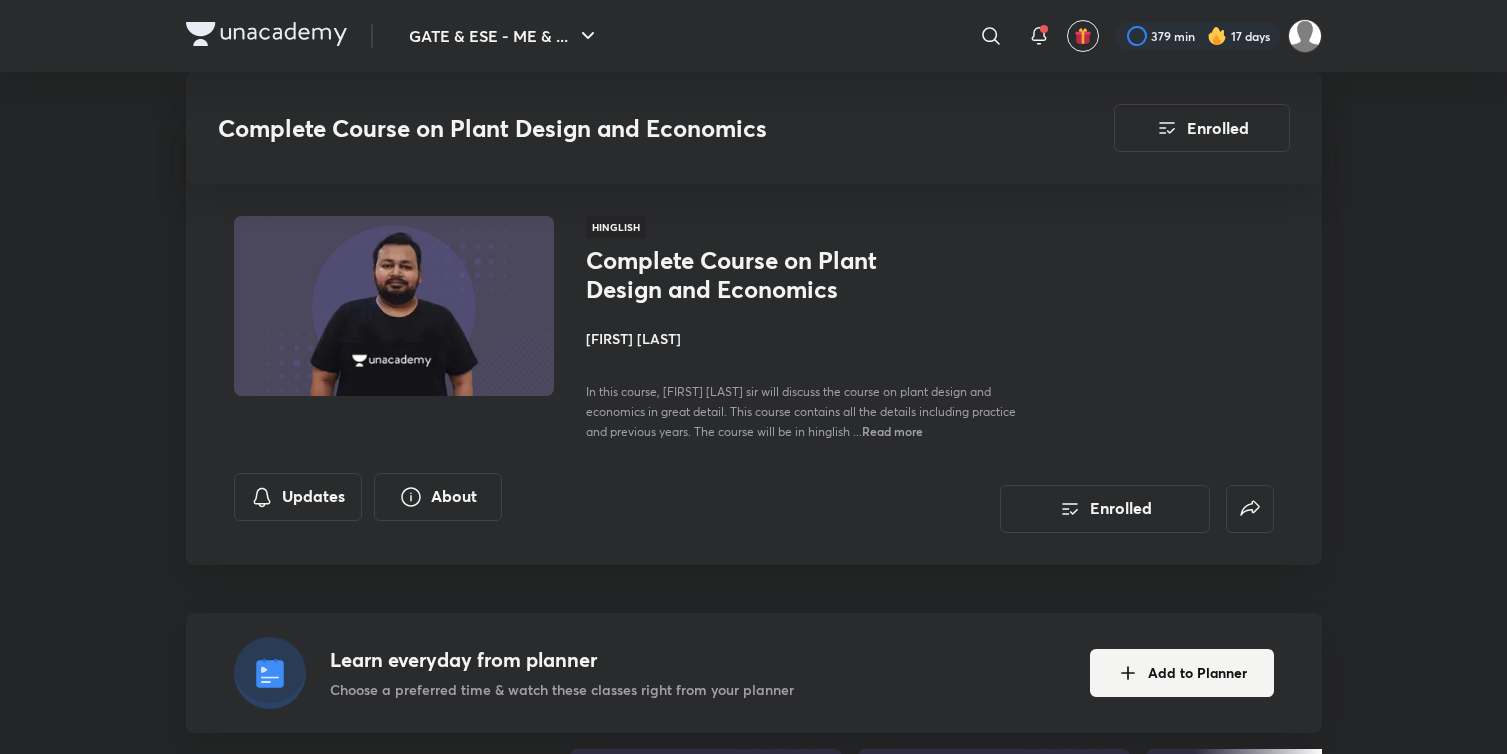 scroll, scrollTop: 2660, scrollLeft: 0, axis: vertical 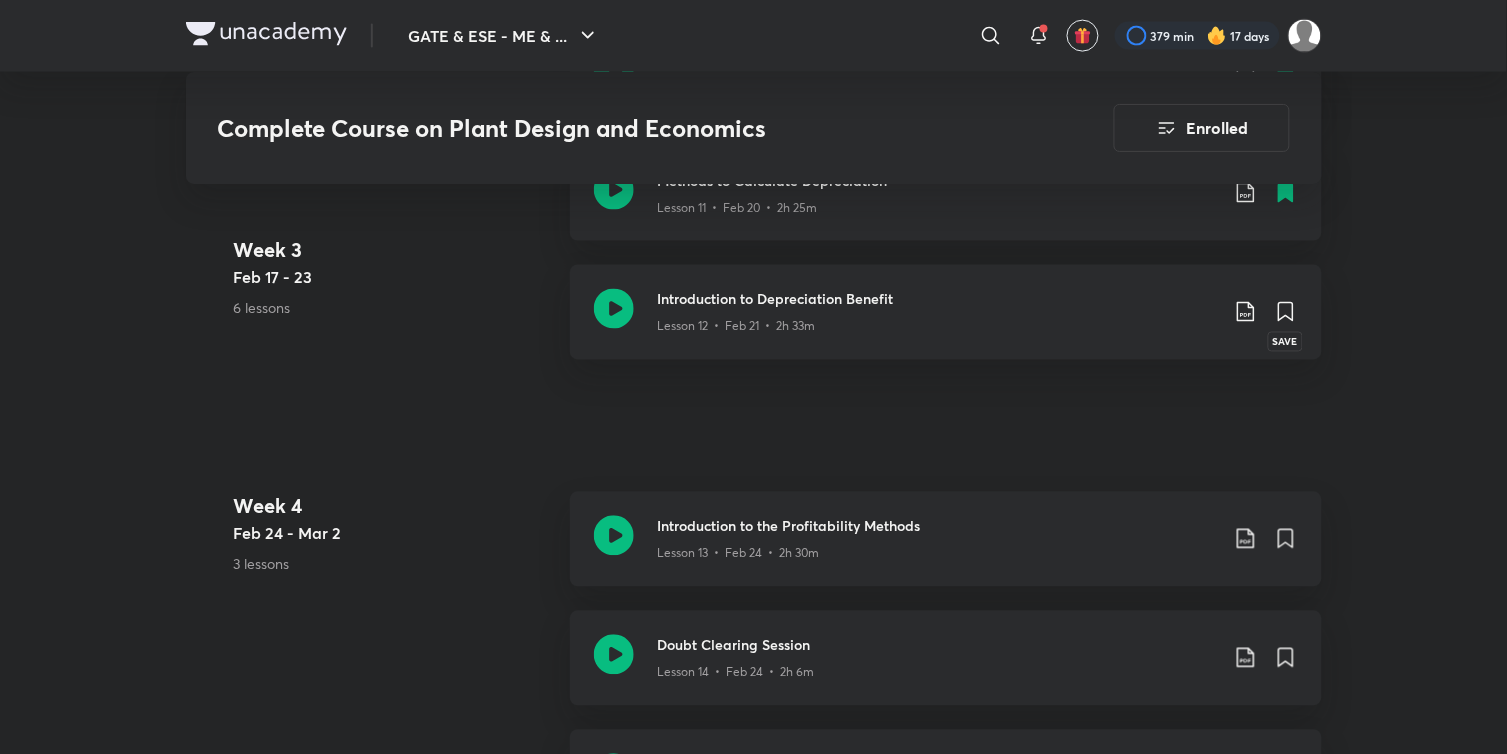 click 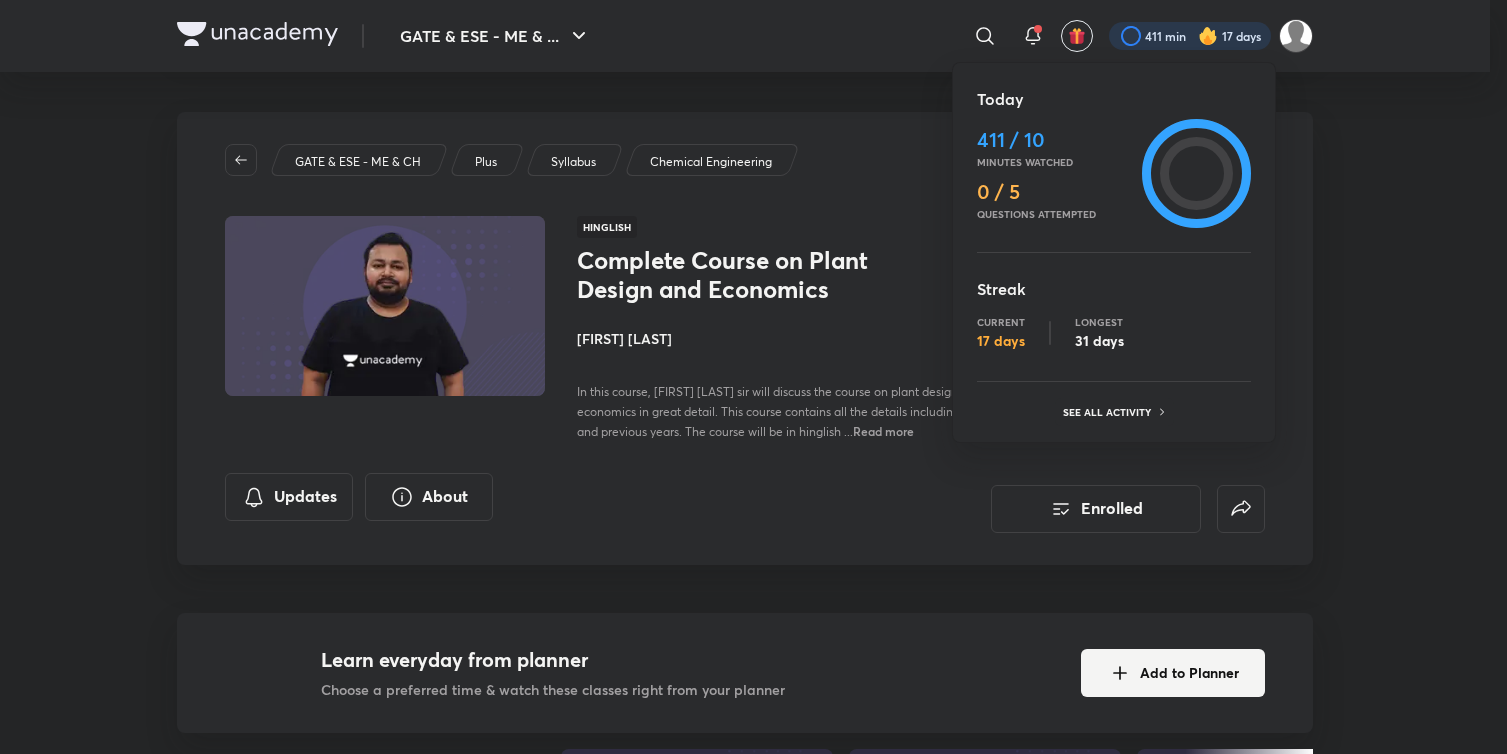 click on "See all activity" at bounding box center (1109, 412) 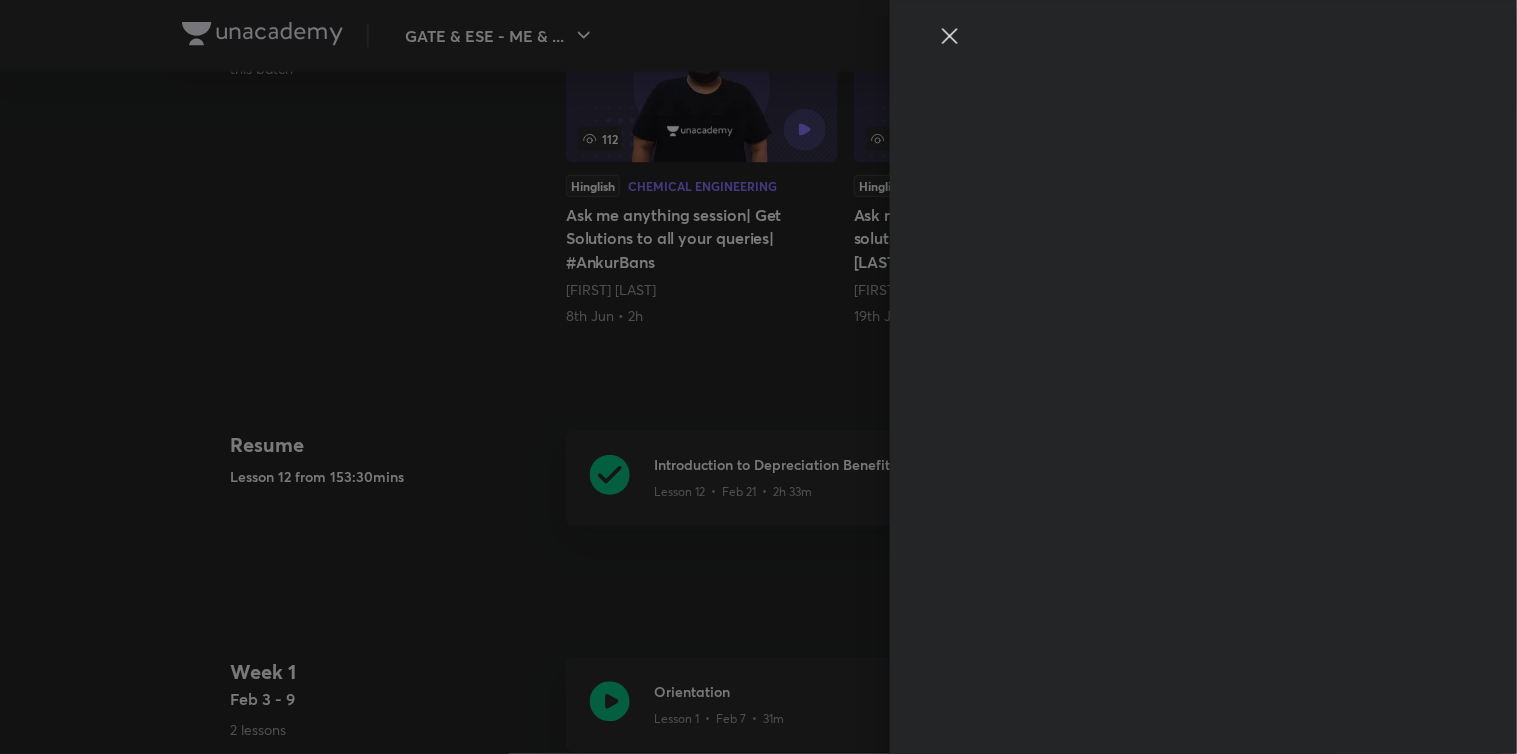 scroll, scrollTop: 742, scrollLeft: 0, axis: vertical 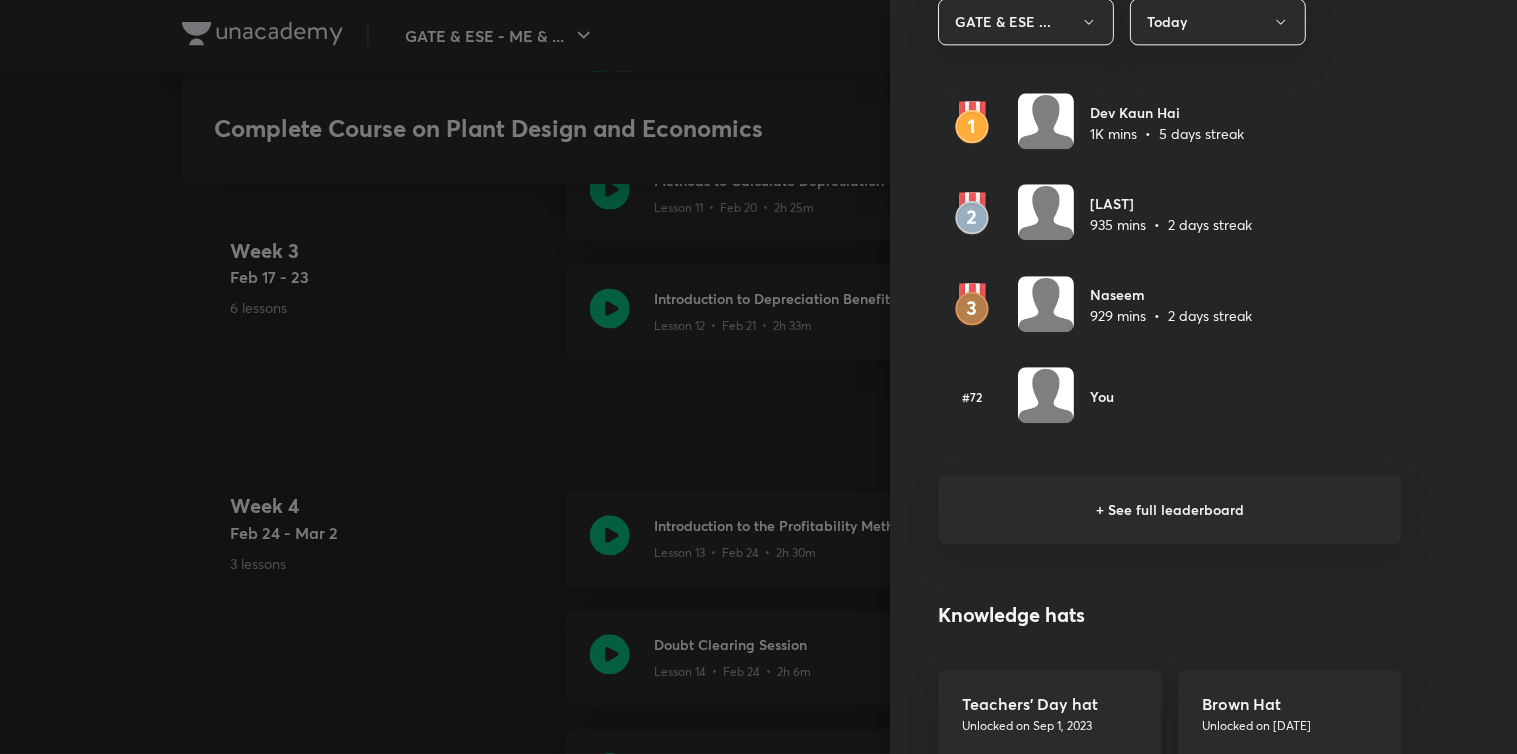 click on "+ See full leaderboard" at bounding box center (1170, 509) 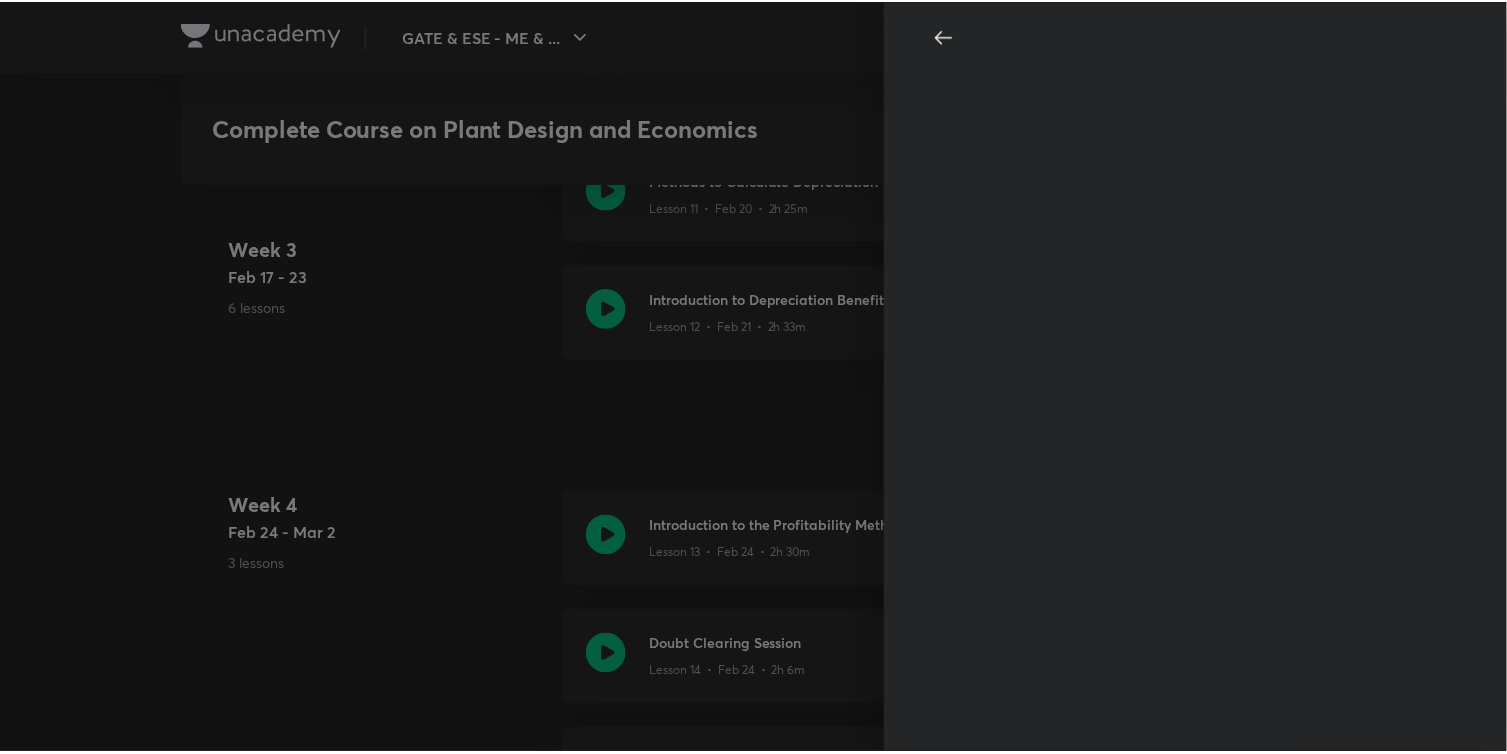 scroll, scrollTop: 0, scrollLeft: 0, axis: both 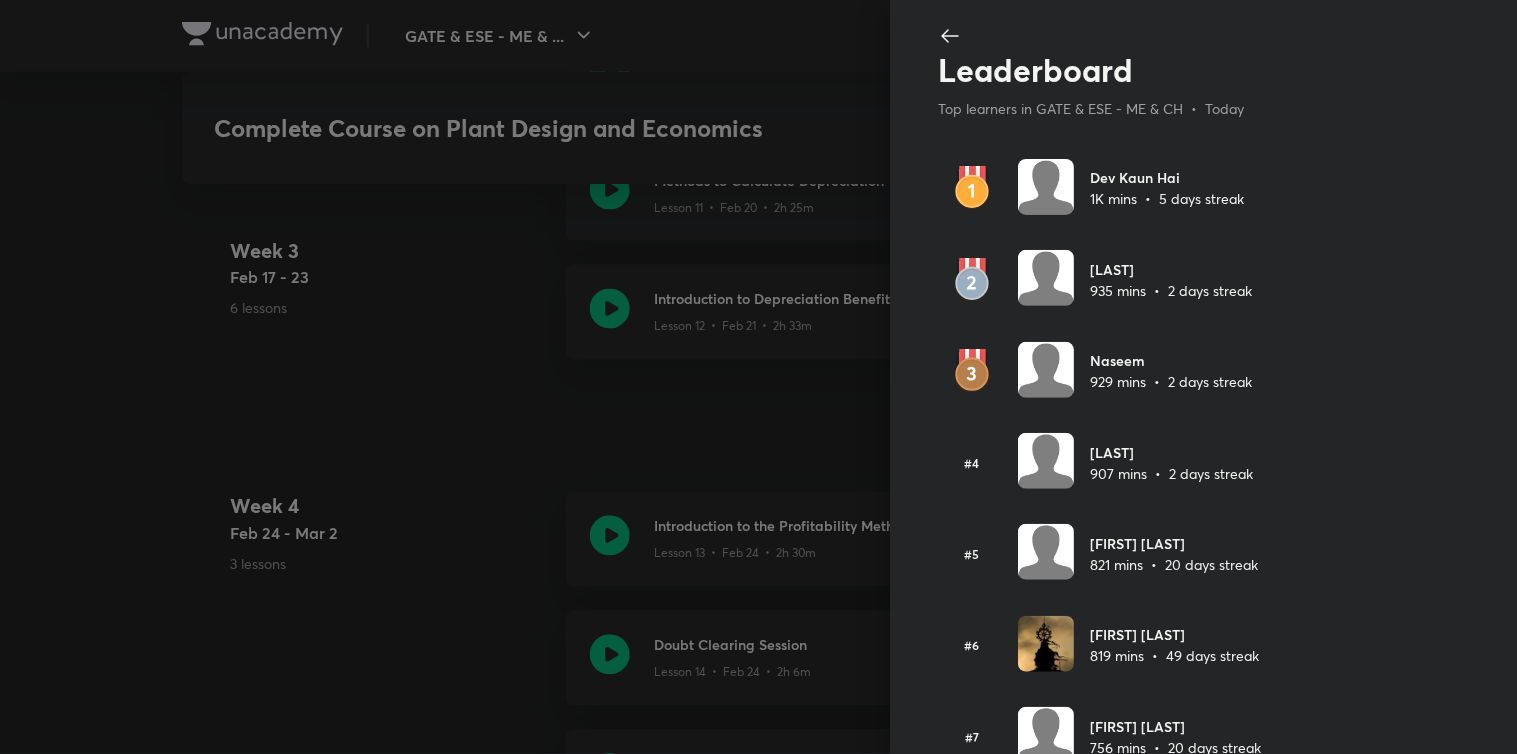click at bounding box center [1170, 37] 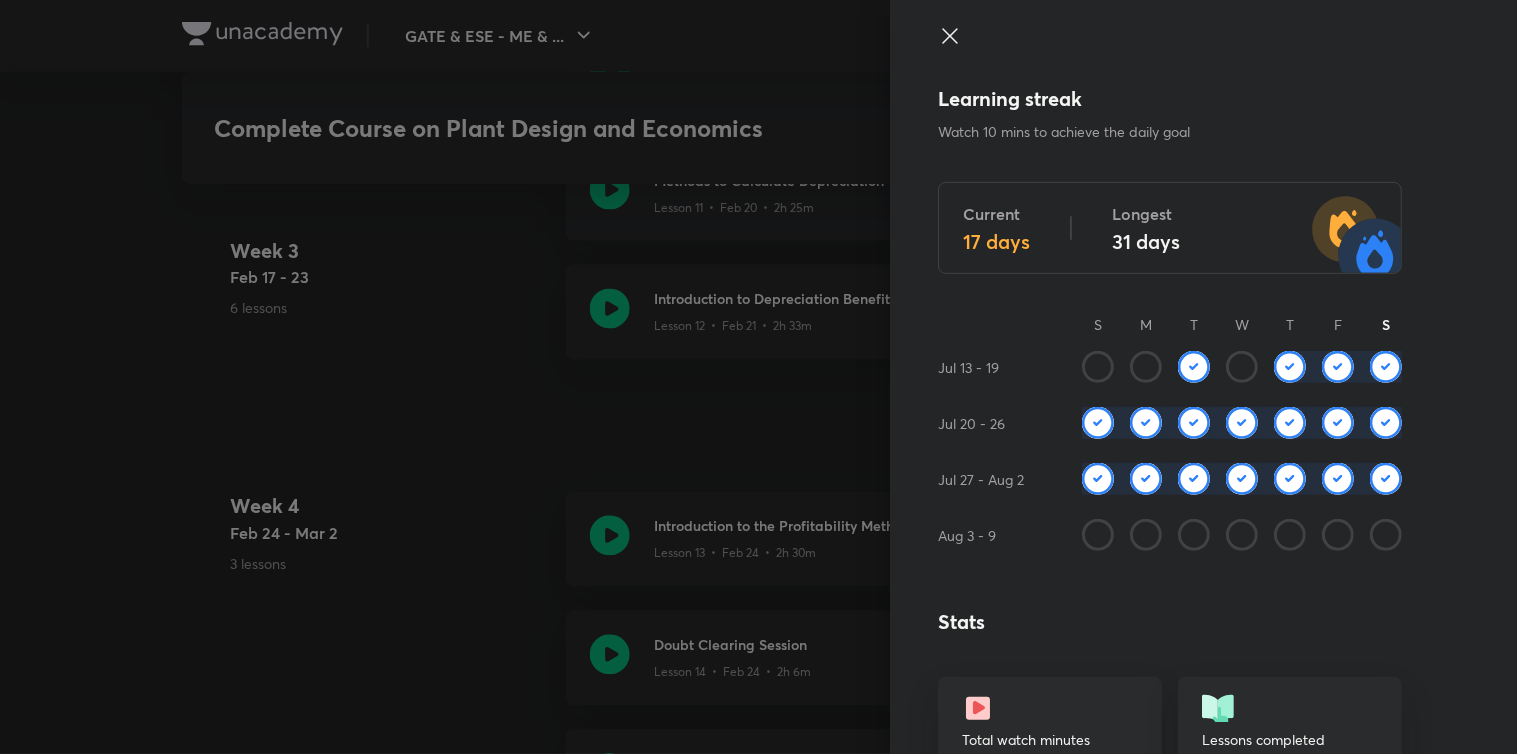 click at bounding box center (758, 377) 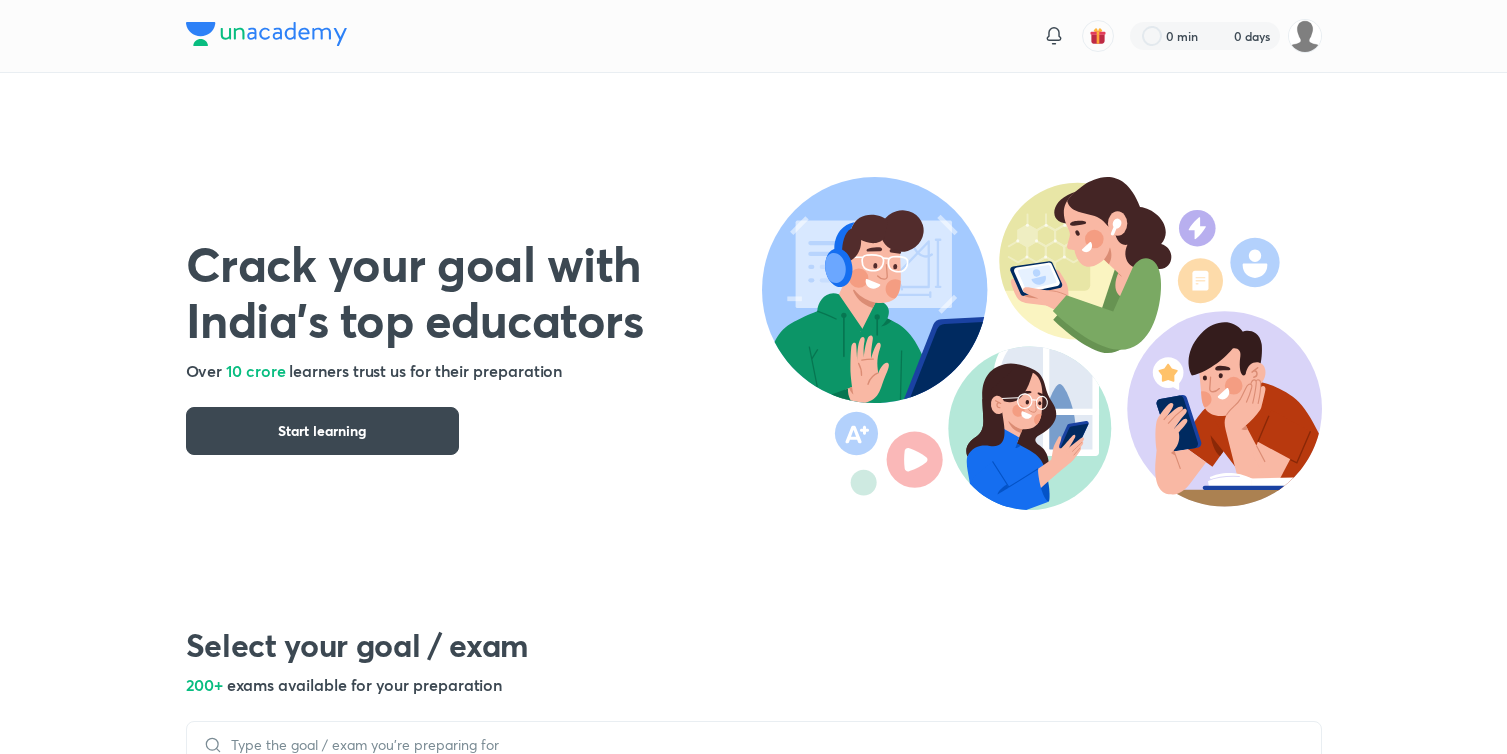 scroll, scrollTop: 0, scrollLeft: 0, axis: both 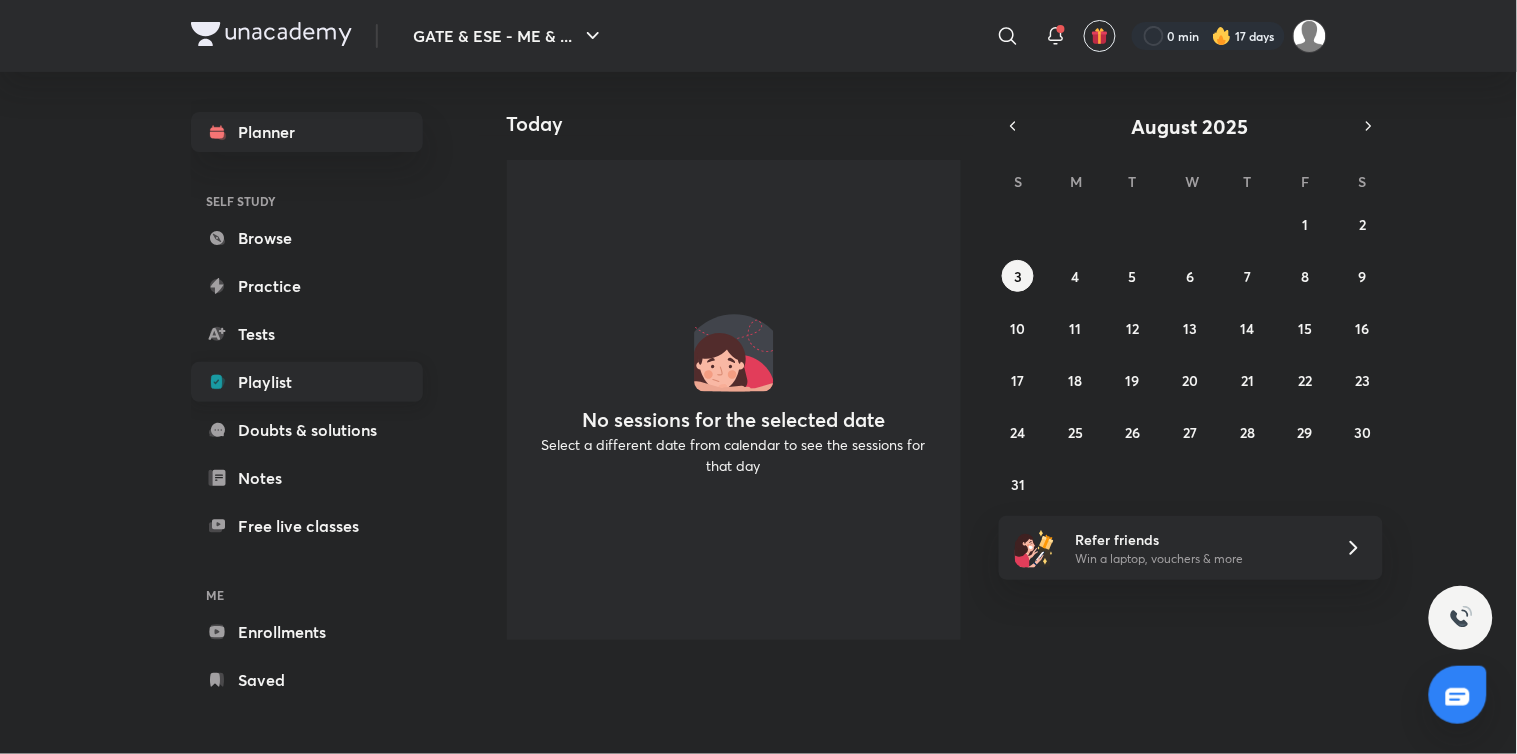 click on "Playlist" at bounding box center (307, 382) 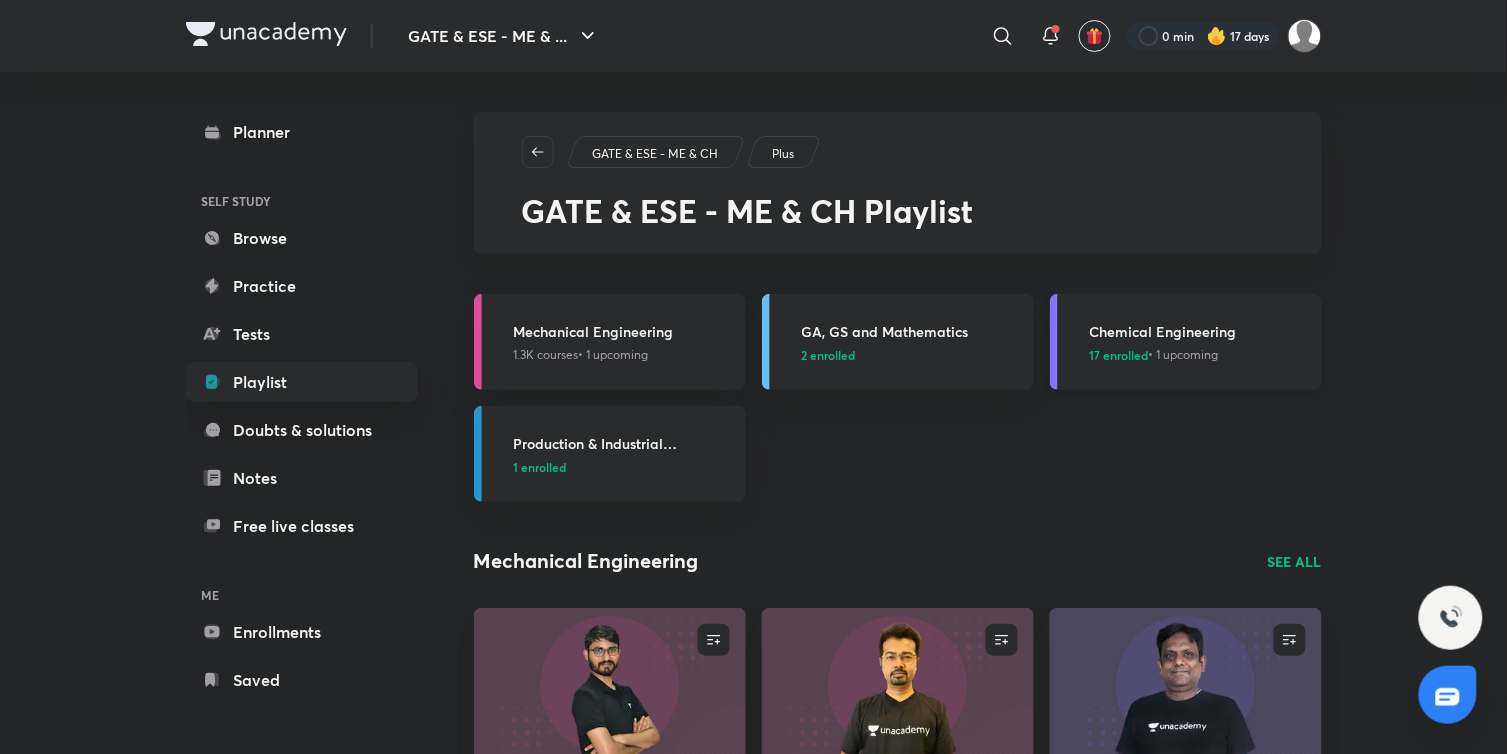 click on "17 enrolled" at bounding box center (1119, 355) 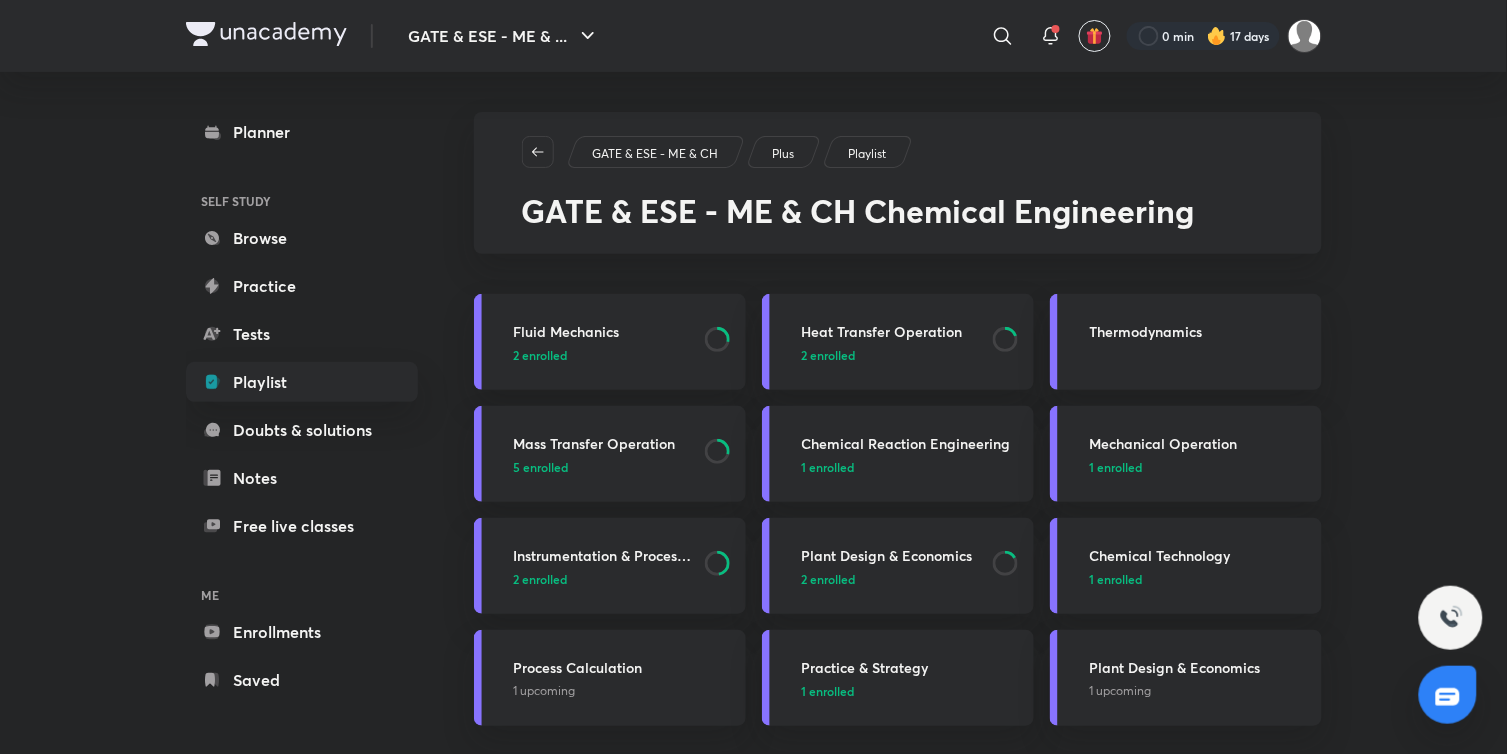 click at bounding box center [1200, 355] 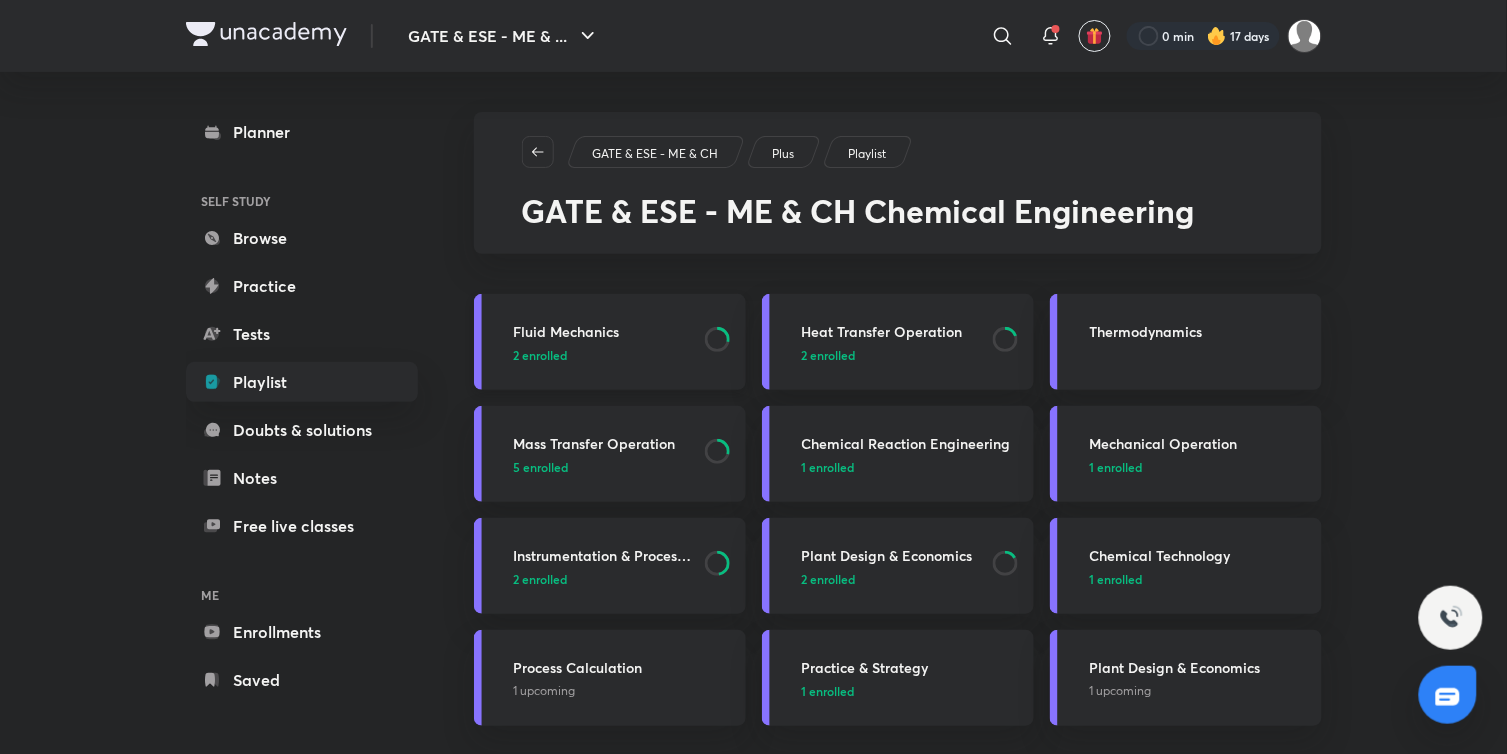 click on "2 enrolled" at bounding box center [541, 355] 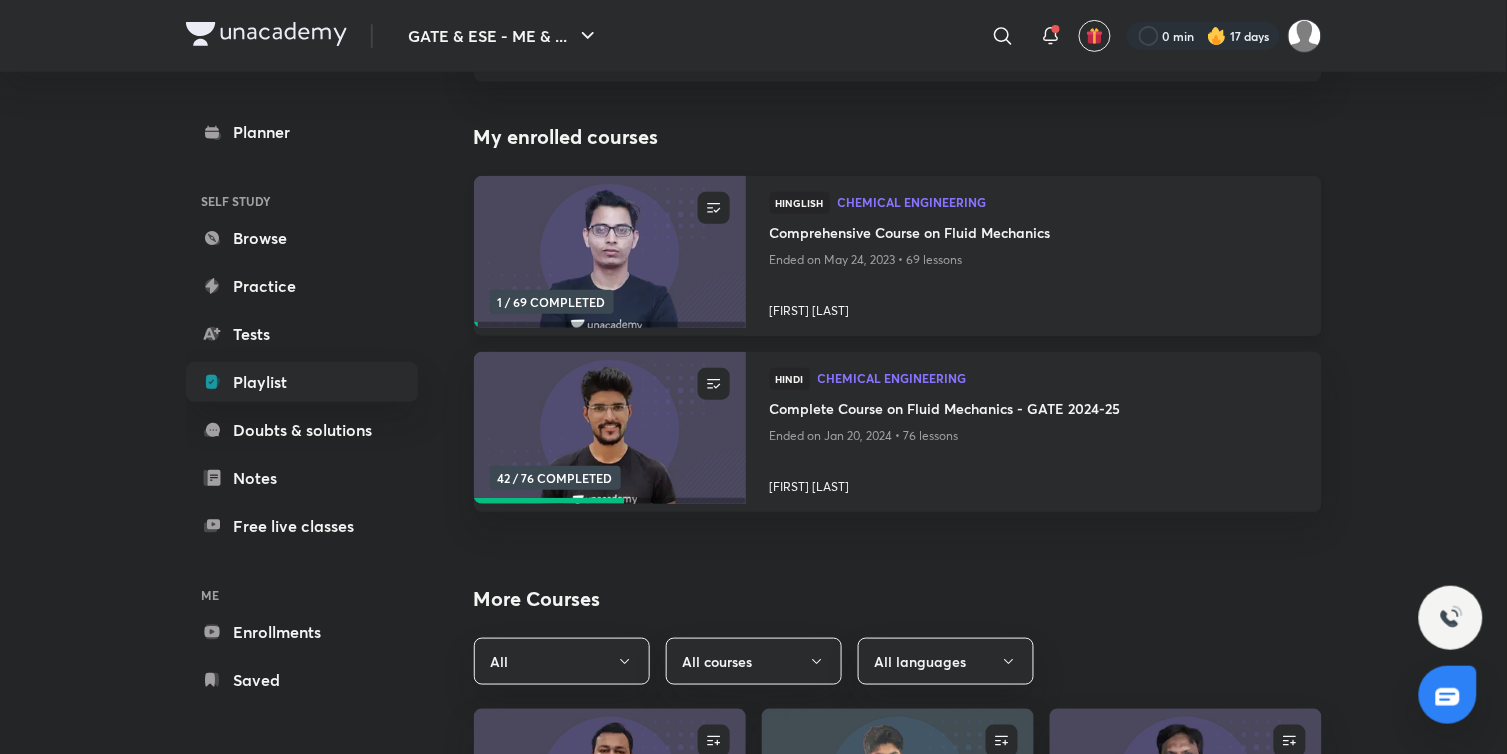 scroll, scrollTop: 222, scrollLeft: 0, axis: vertical 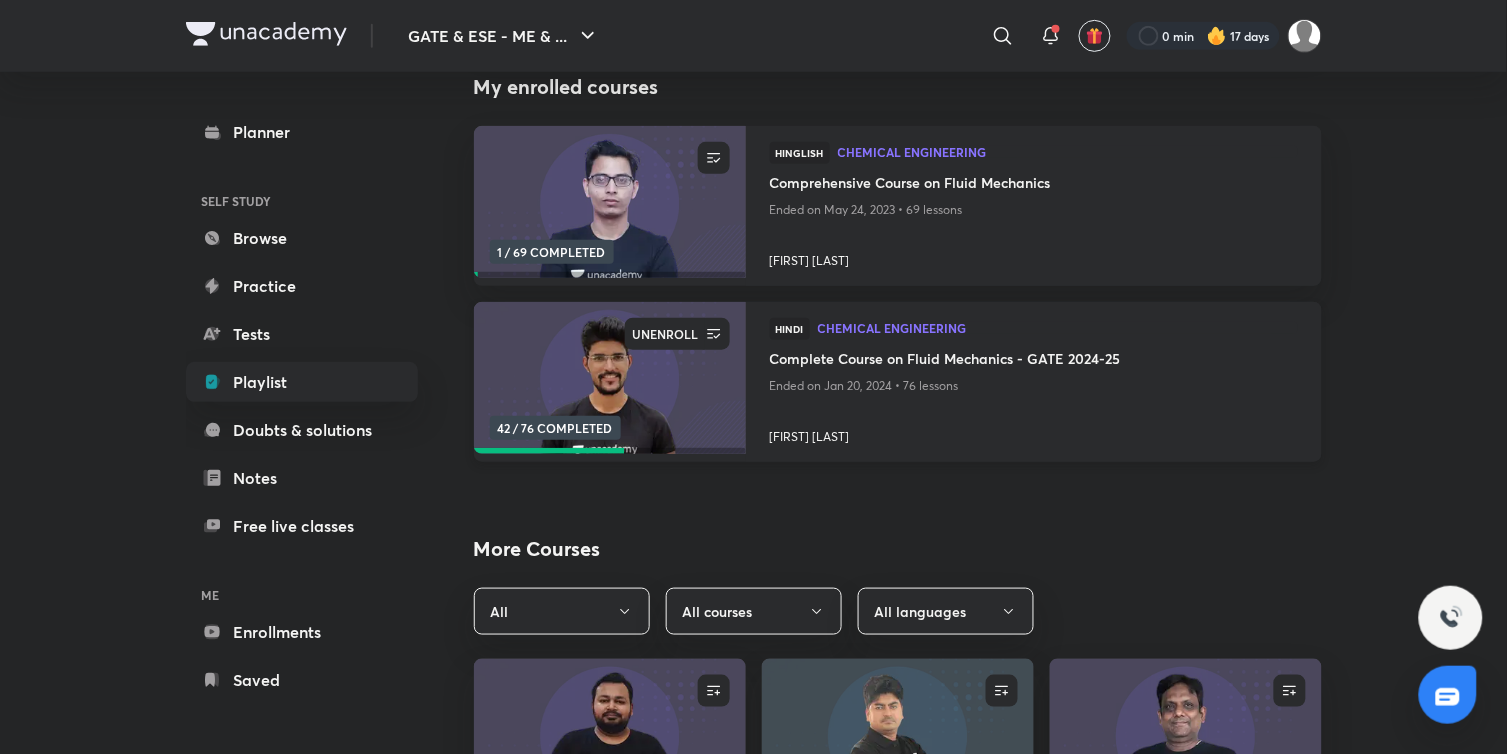 click on "UNENROLL" at bounding box center [666, 334] 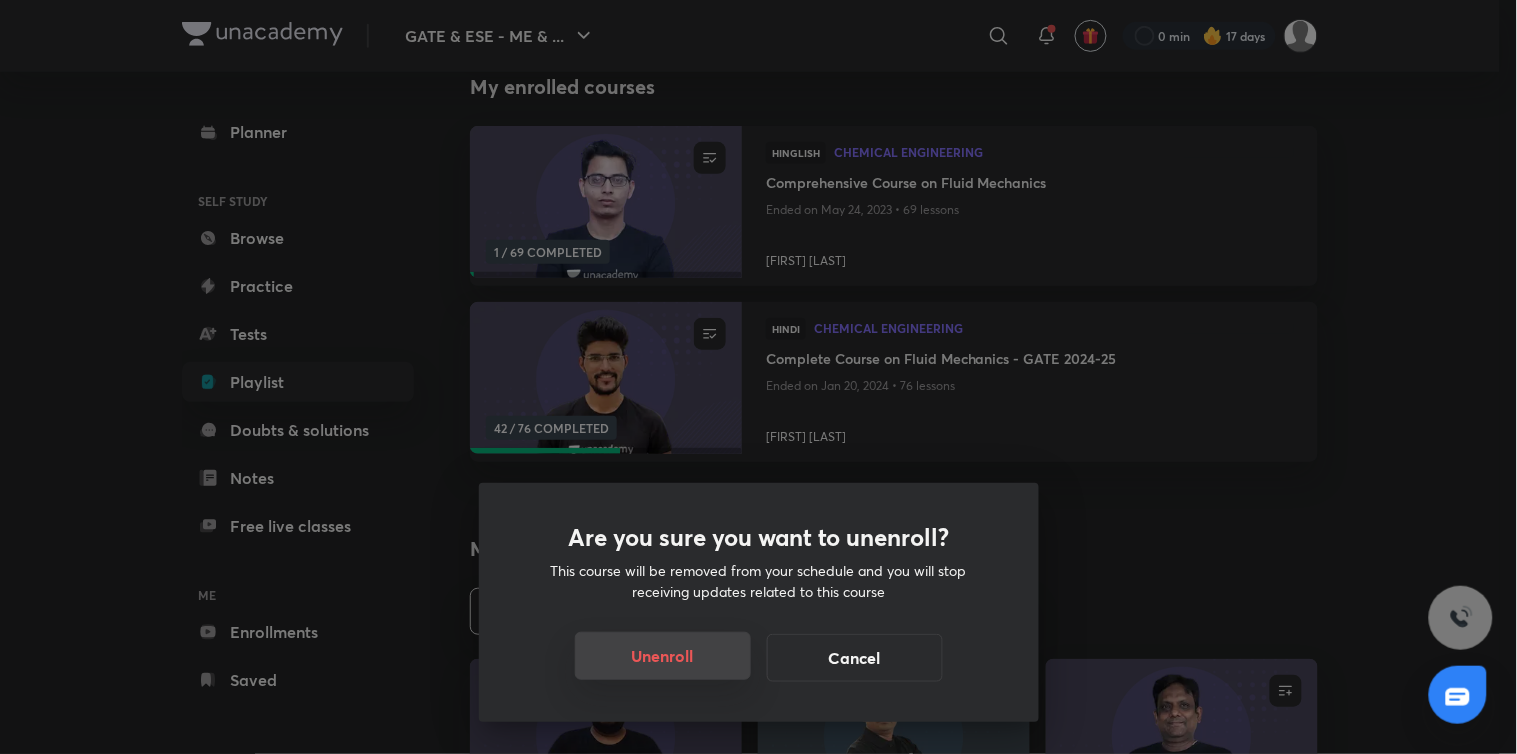 click on "Unenroll" at bounding box center [663, 656] 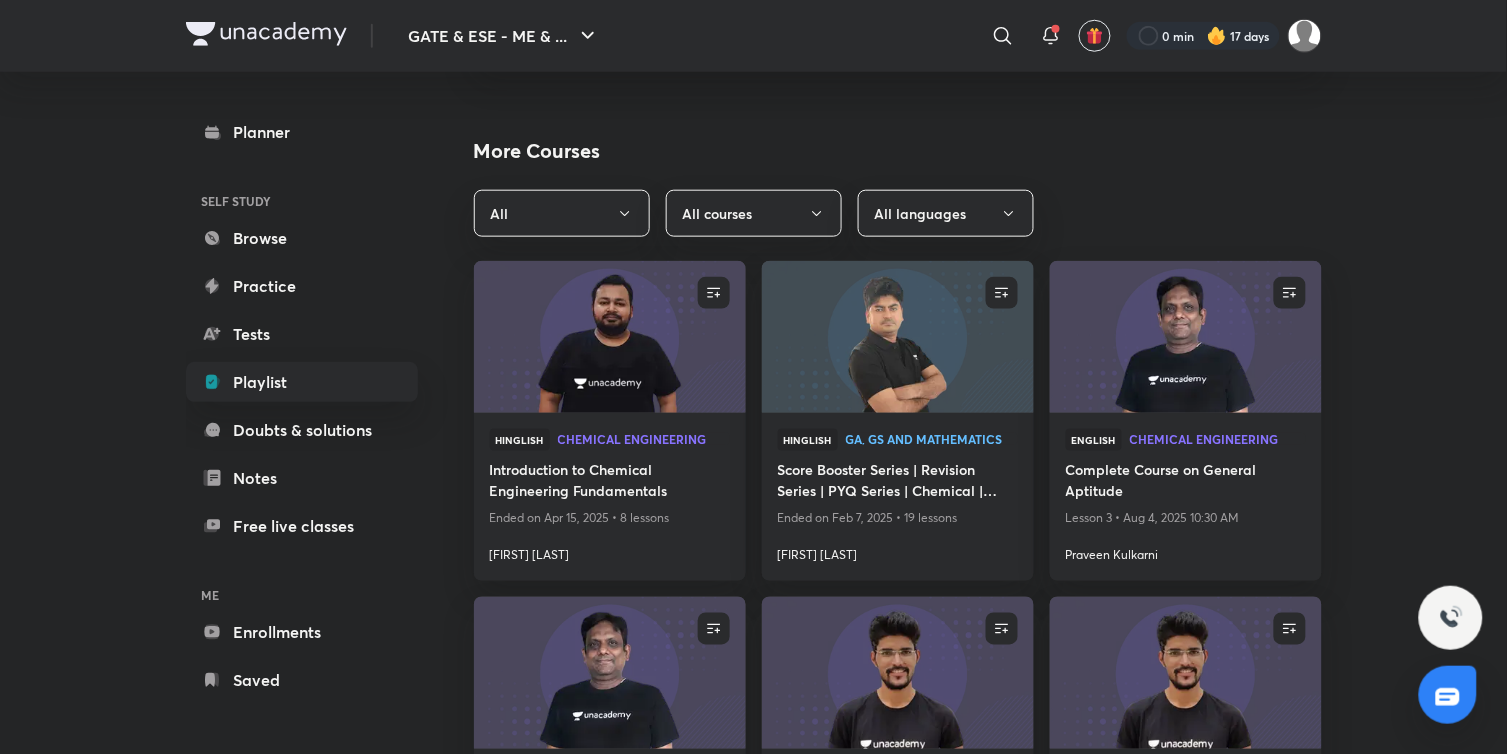 scroll, scrollTop: 222, scrollLeft: 0, axis: vertical 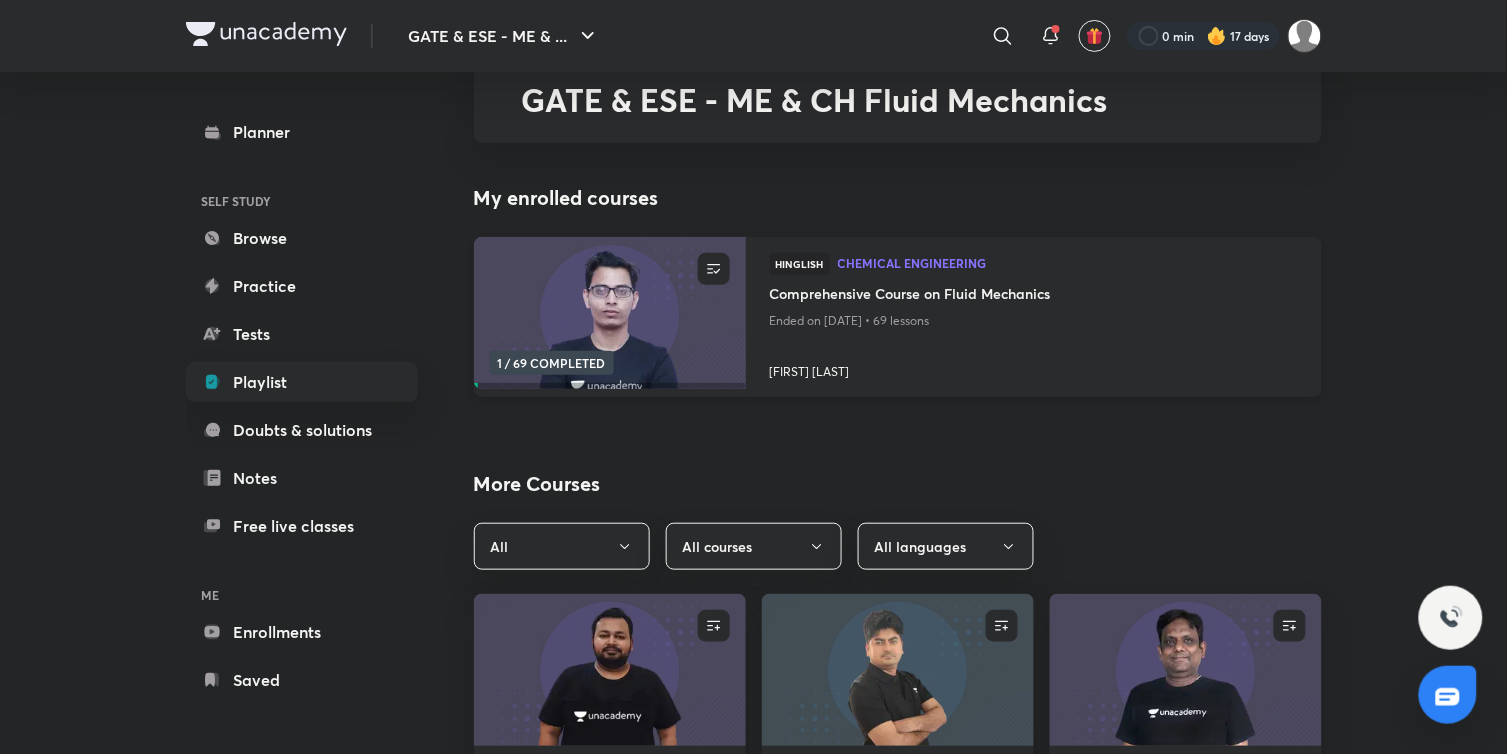 click at bounding box center [609, 313] 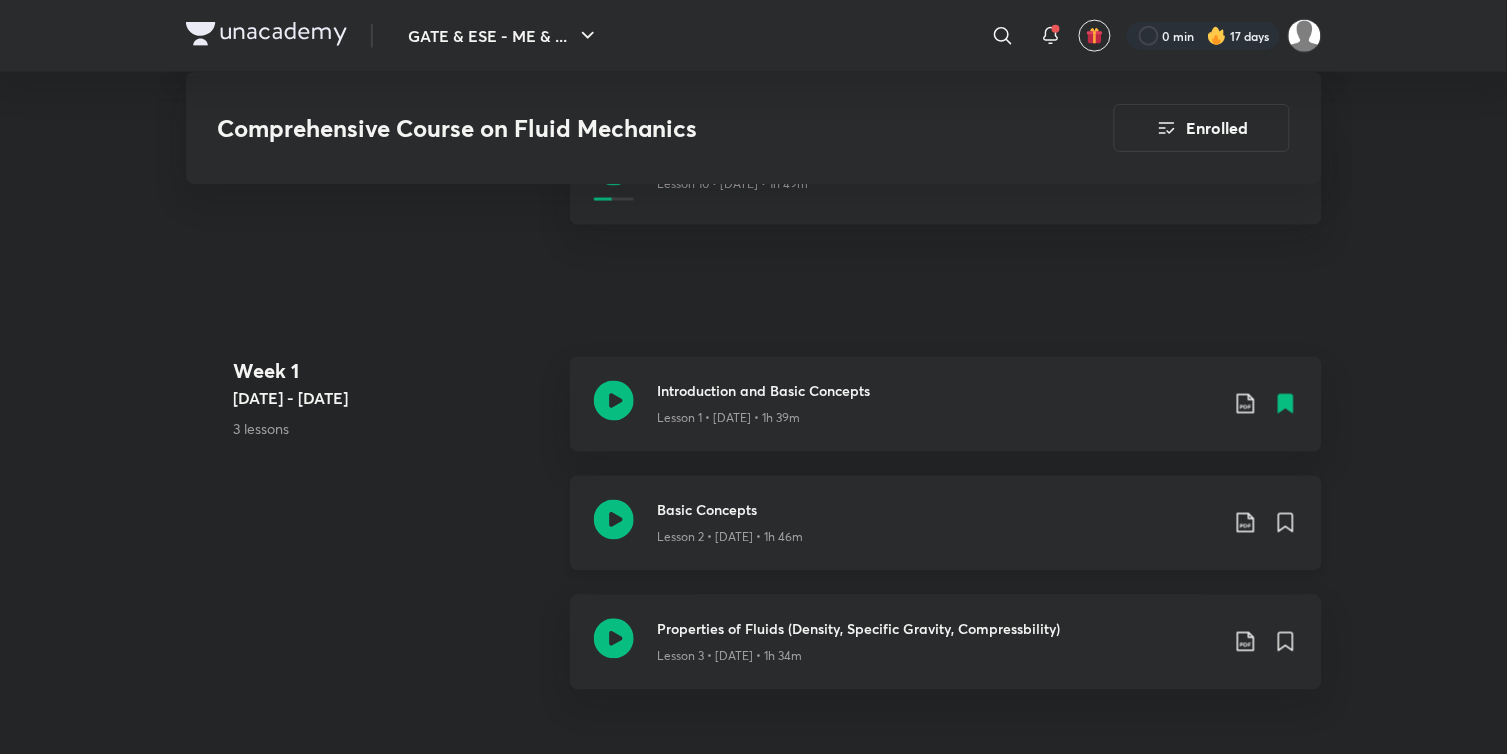 scroll, scrollTop: 666, scrollLeft: 0, axis: vertical 